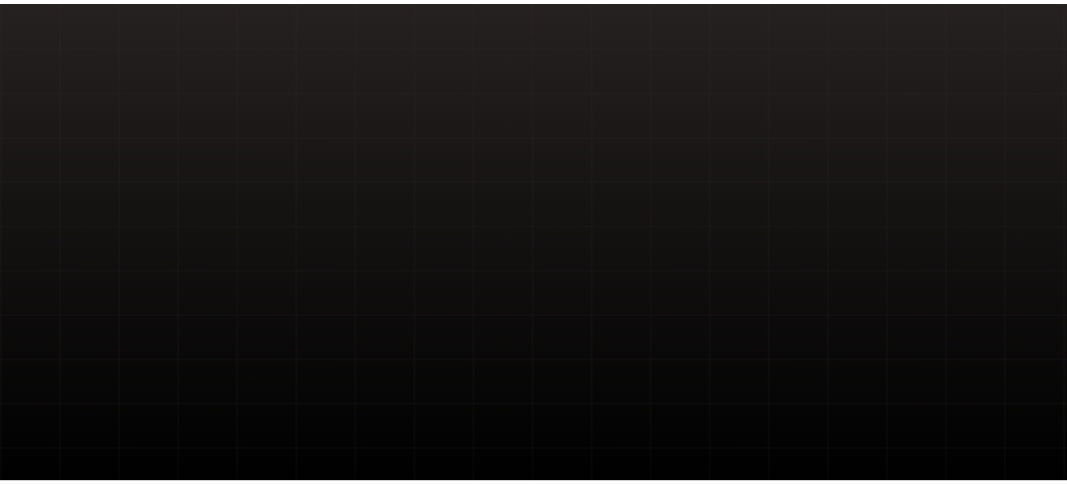 scroll, scrollTop: 0, scrollLeft: 0, axis: both 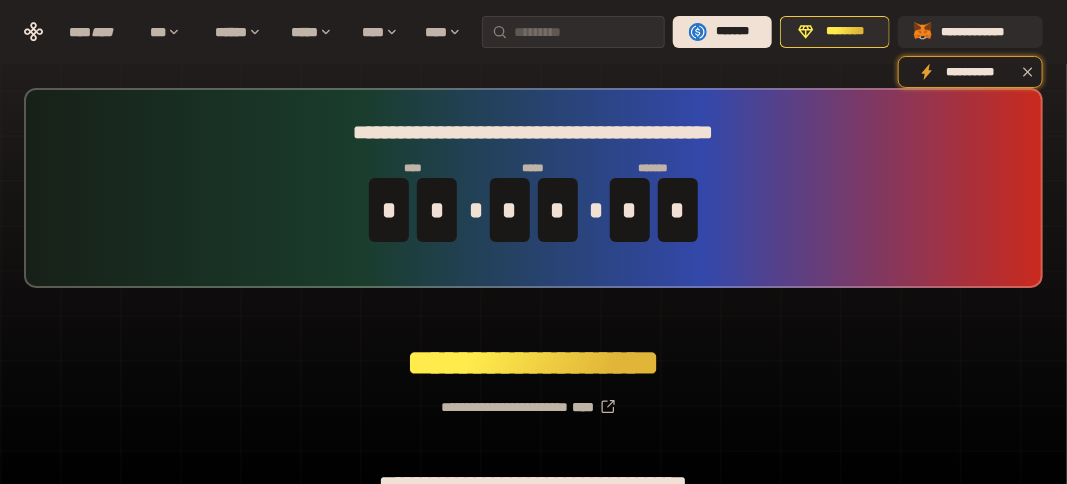 click on "**********" at bounding box center [533, 399] 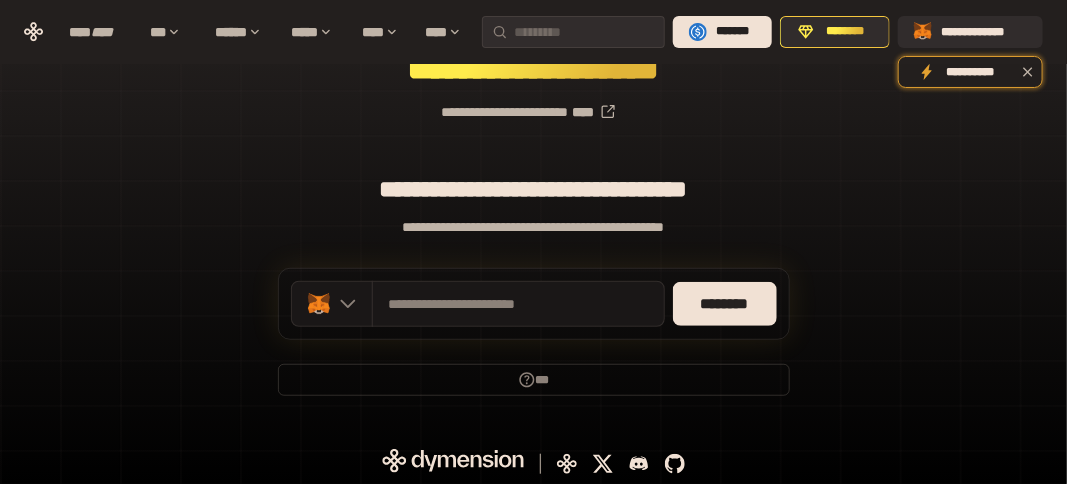 scroll, scrollTop: 298, scrollLeft: 0, axis: vertical 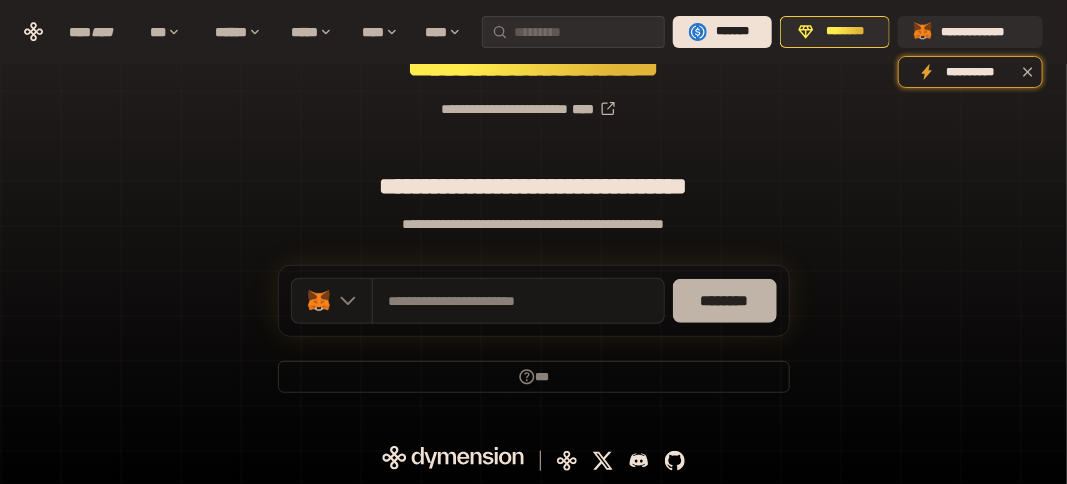 click on "********" at bounding box center (725, 301) 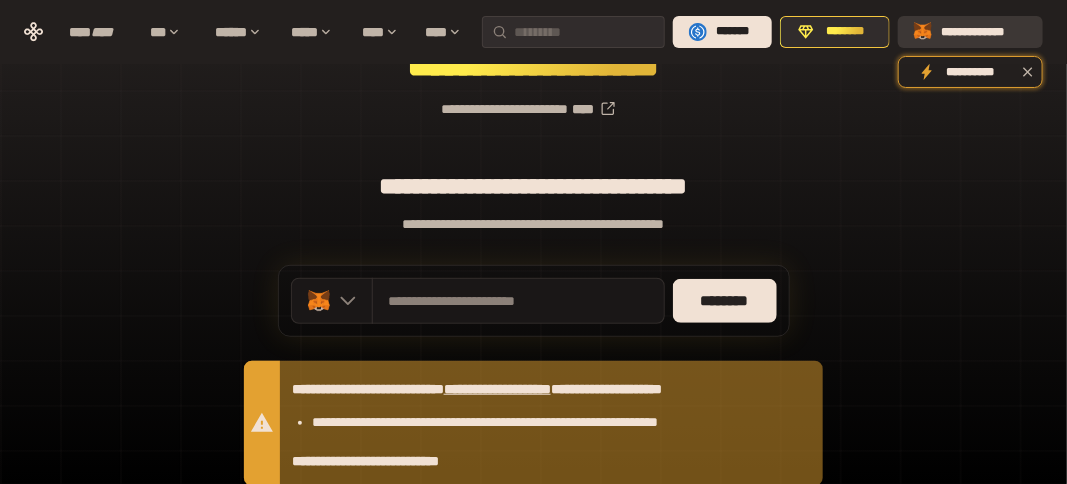 click on "**********" at bounding box center (984, 32) 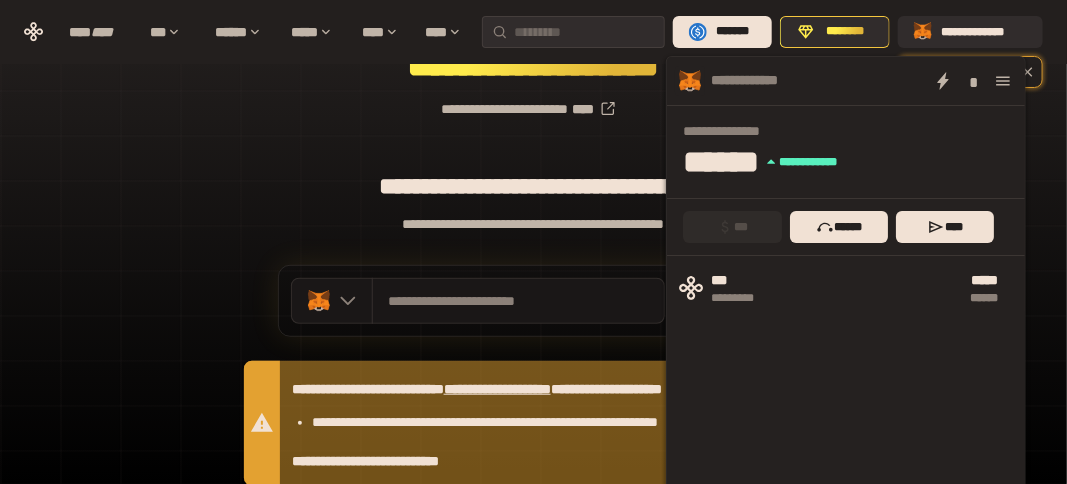 click on "**********" at bounding box center [533, 176] 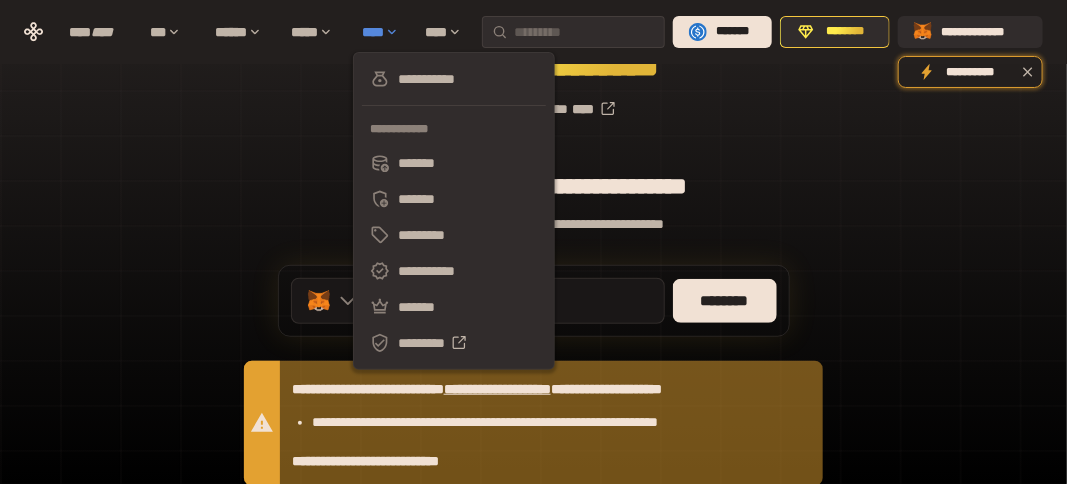 click on "****" at bounding box center (383, 32) 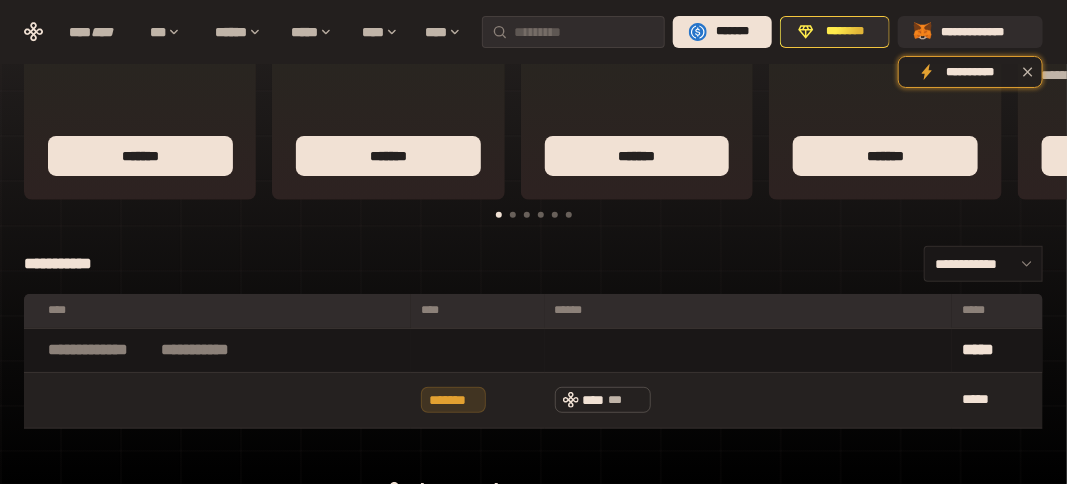 scroll, scrollTop: 0, scrollLeft: 0, axis: both 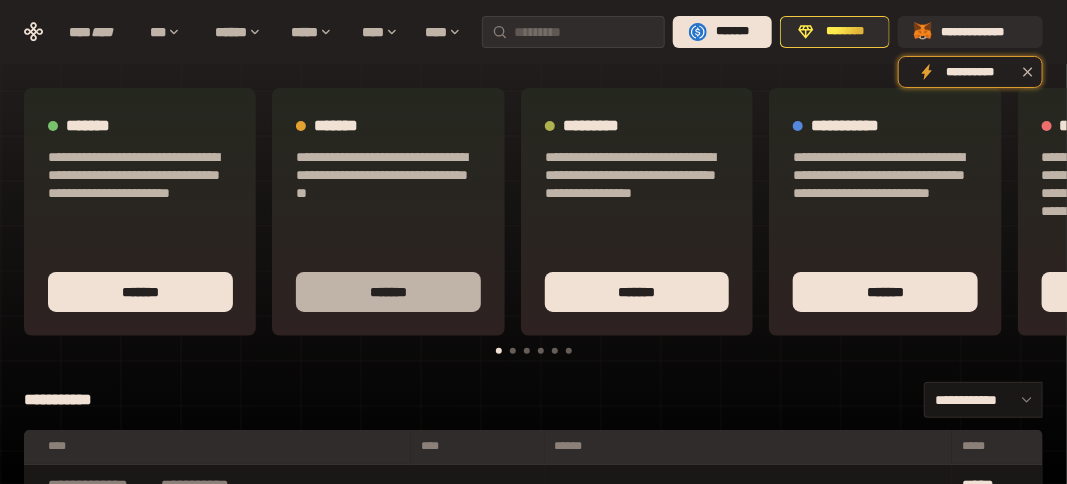 click on "*******" at bounding box center (388, 292) 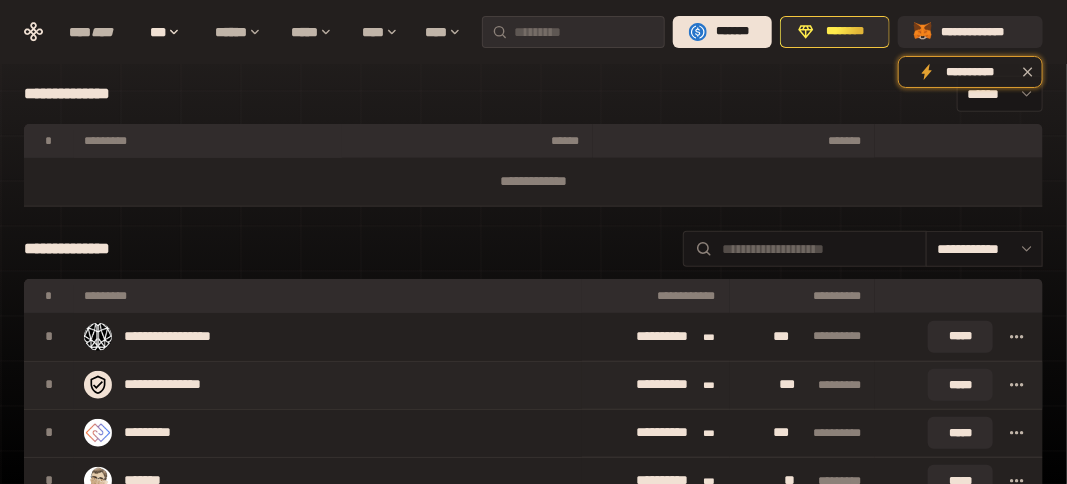 scroll, scrollTop: 0, scrollLeft: 0, axis: both 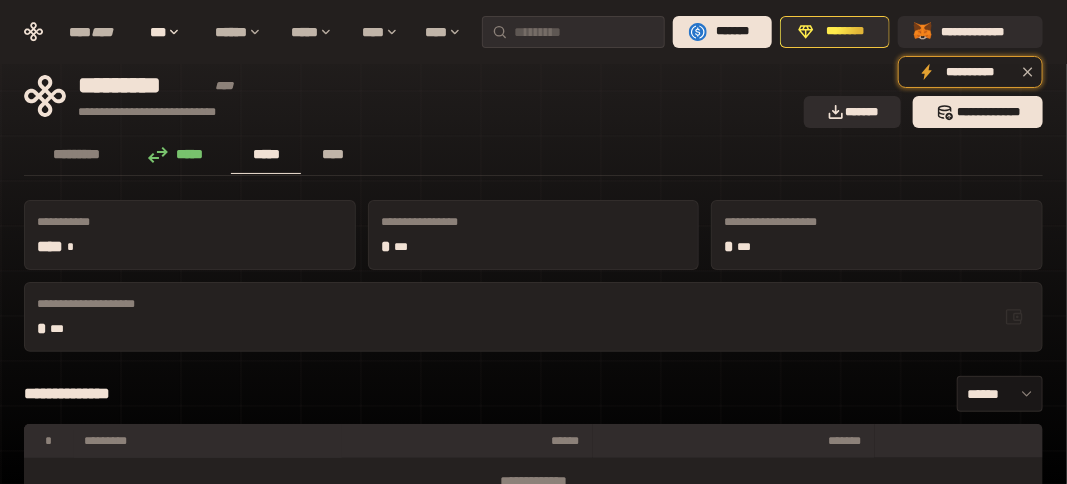 click on "****" at bounding box center [332, 154] 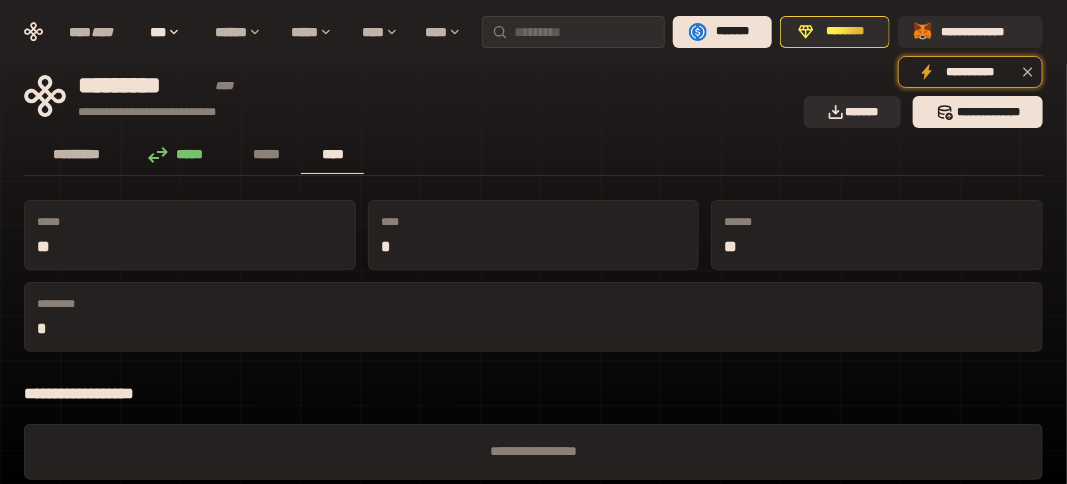 click on "*********" at bounding box center [77, 154] 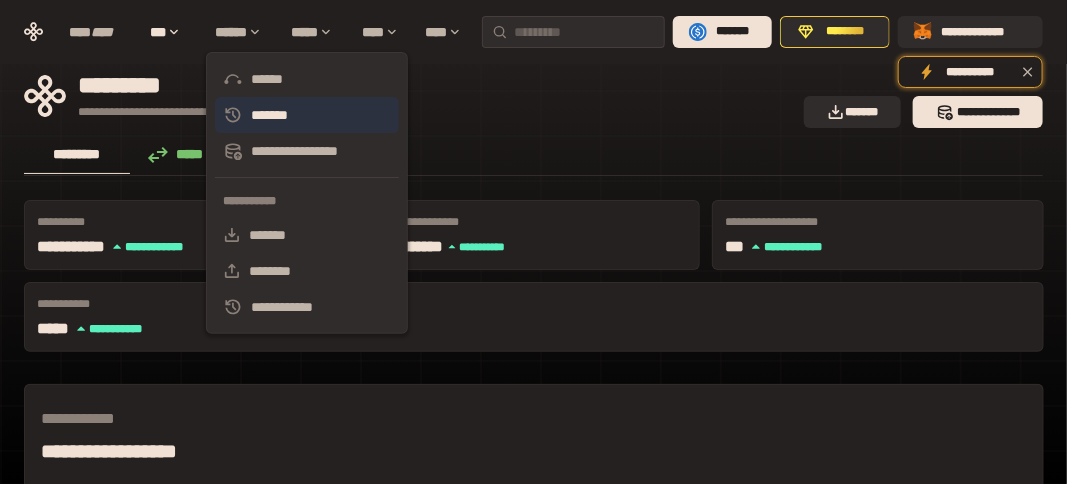 click on "*******" at bounding box center [307, 115] 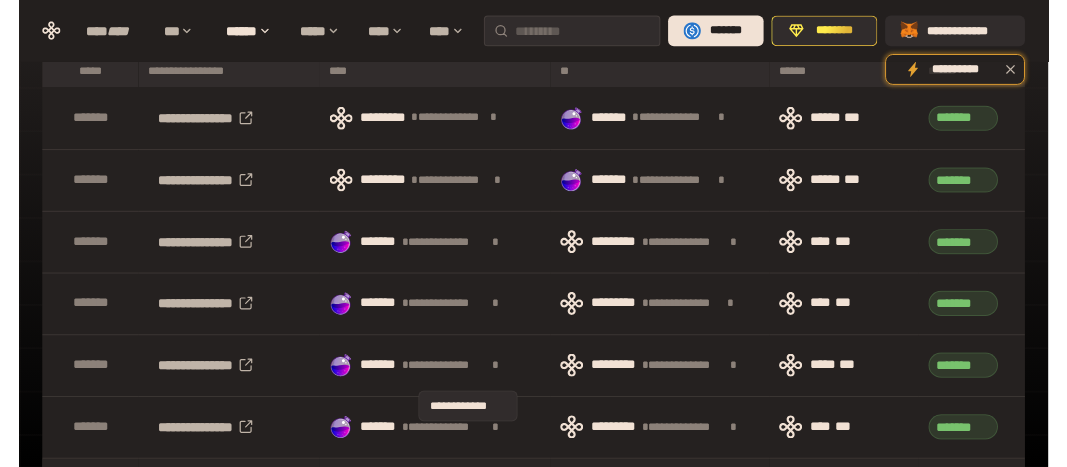 scroll, scrollTop: 0, scrollLeft: 0, axis: both 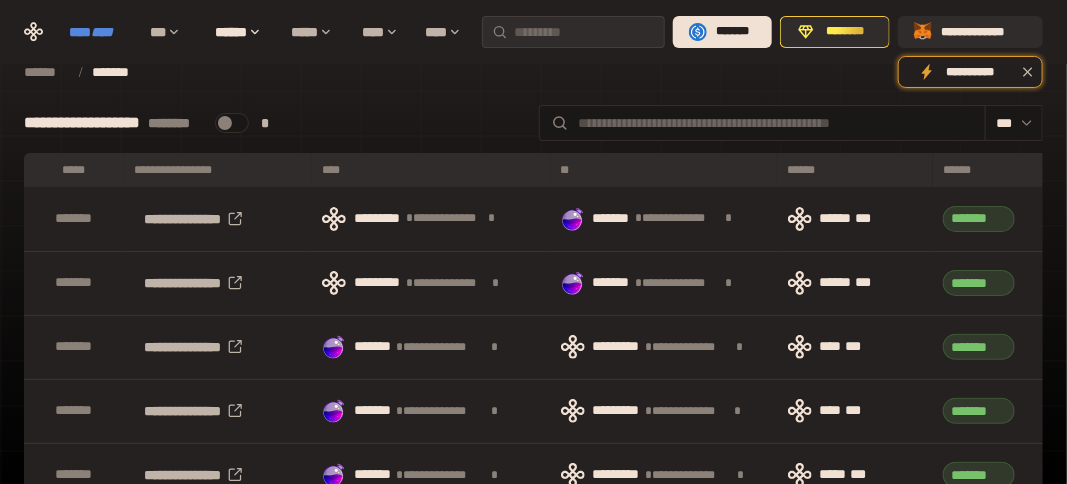 click on "****" at bounding box center [102, 32] 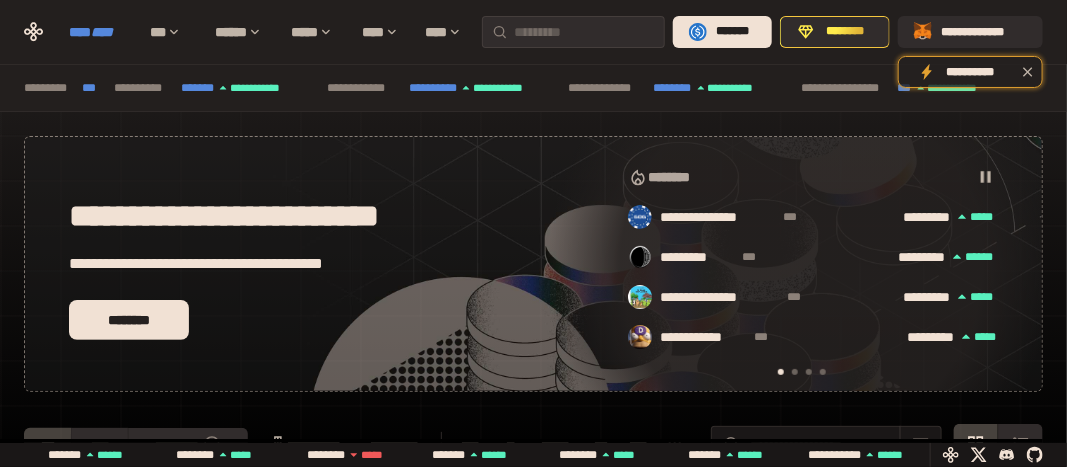 scroll, scrollTop: 0, scrollLeft: 16, axis: horizontal 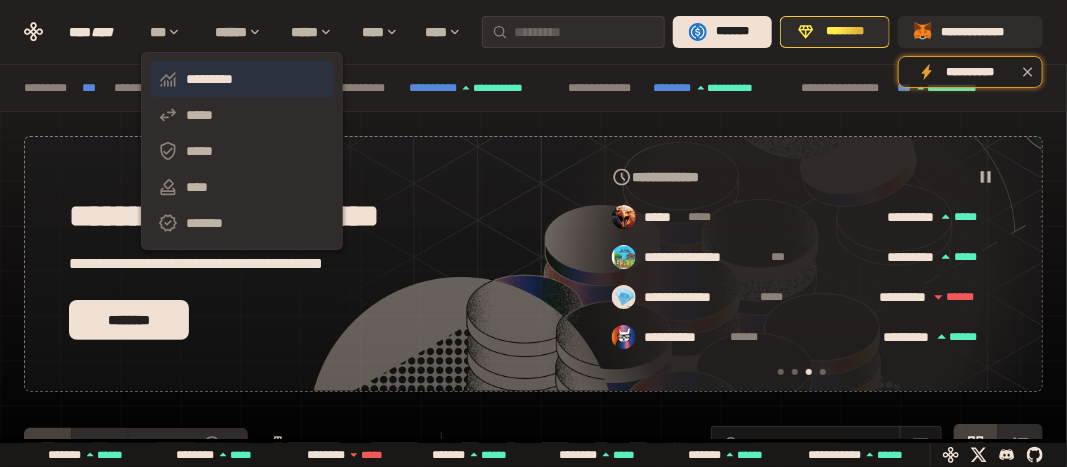 click on "*********" at bounding box center (242, 79) 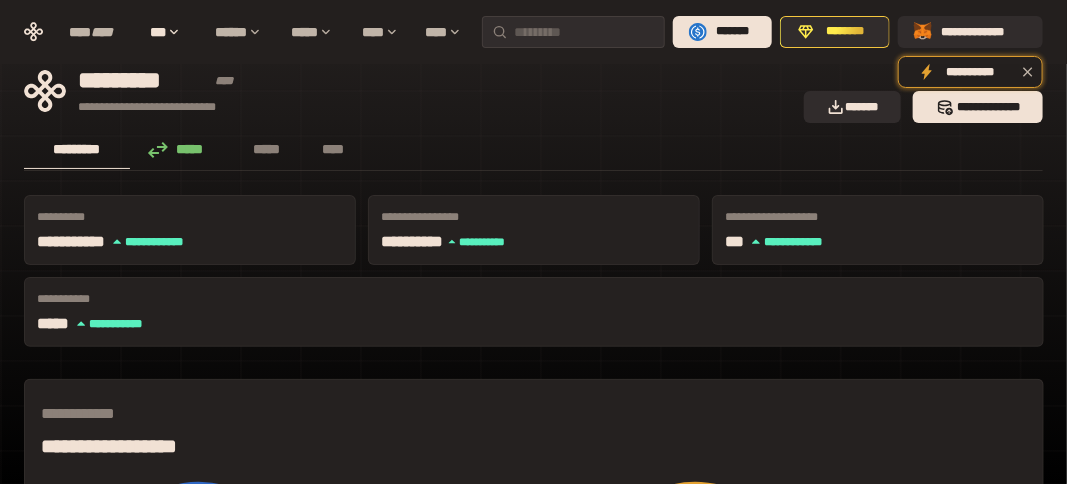 scroll, scrollTop: 0, scrollLeft: 0, axis: both 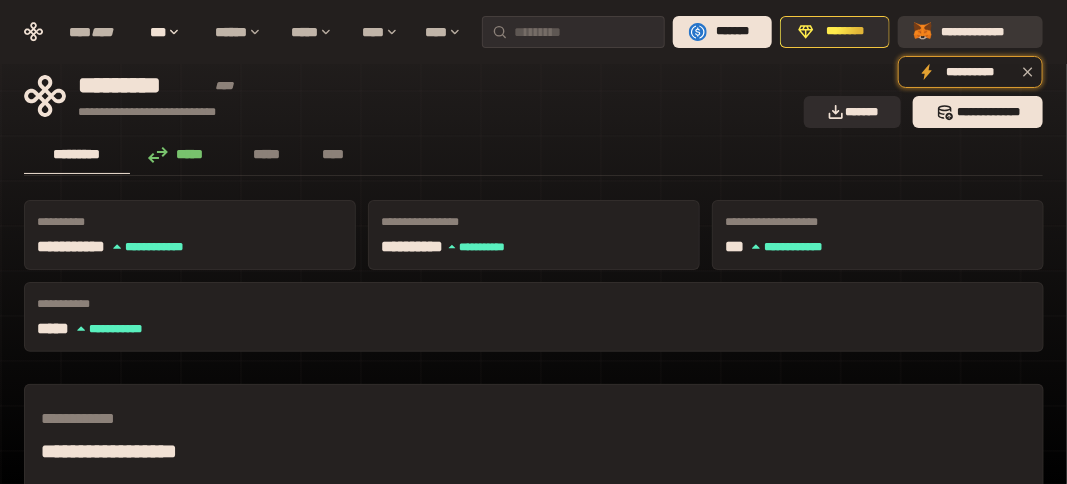 click on "**********" at bounding box center [984, 32] 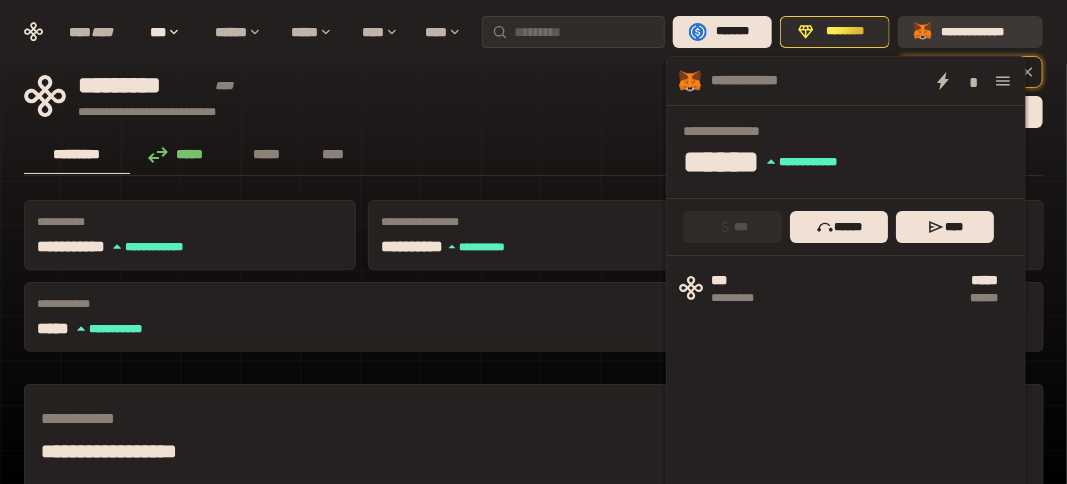 click on "**********" at bounding box center [984, 32] 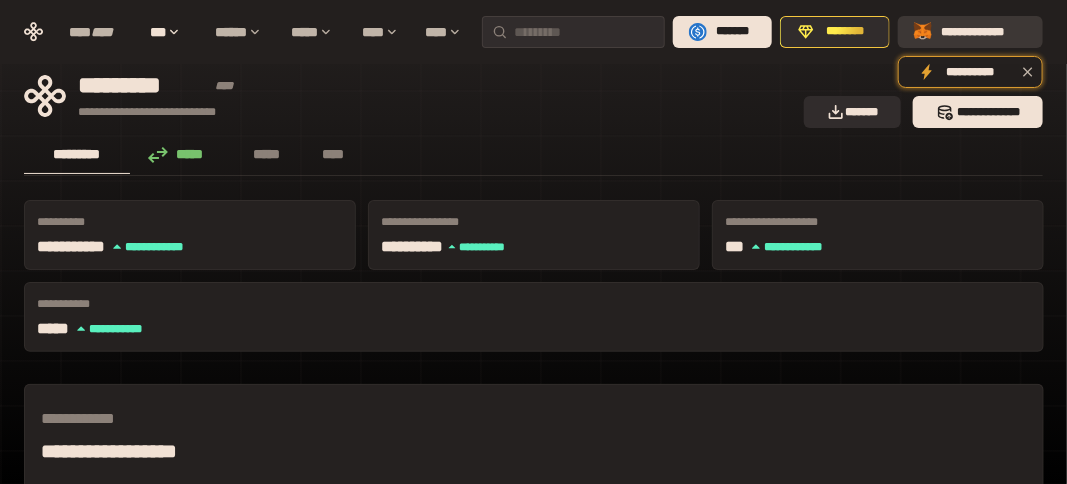click on "**********" at bounding box center [984, 32] 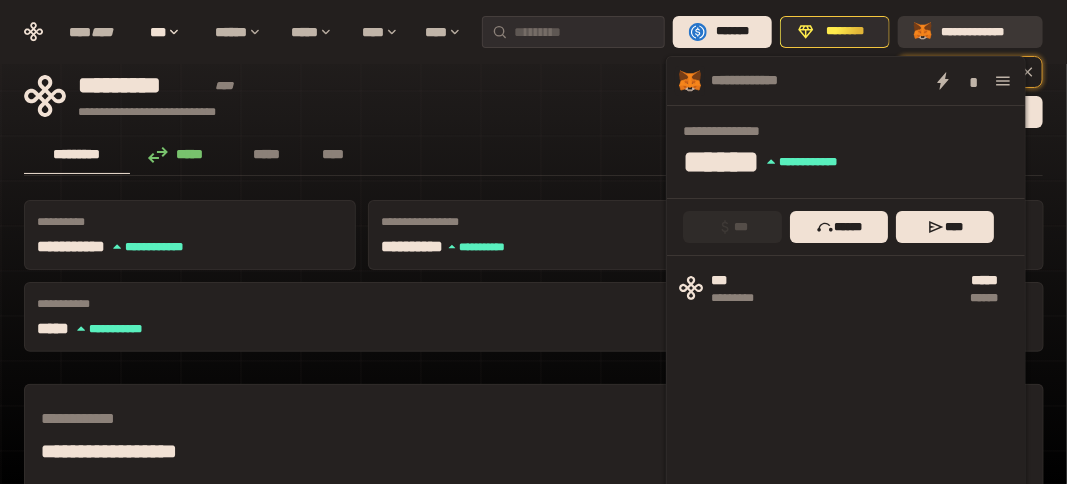 click on "**********" at bounding box center (984, 32) 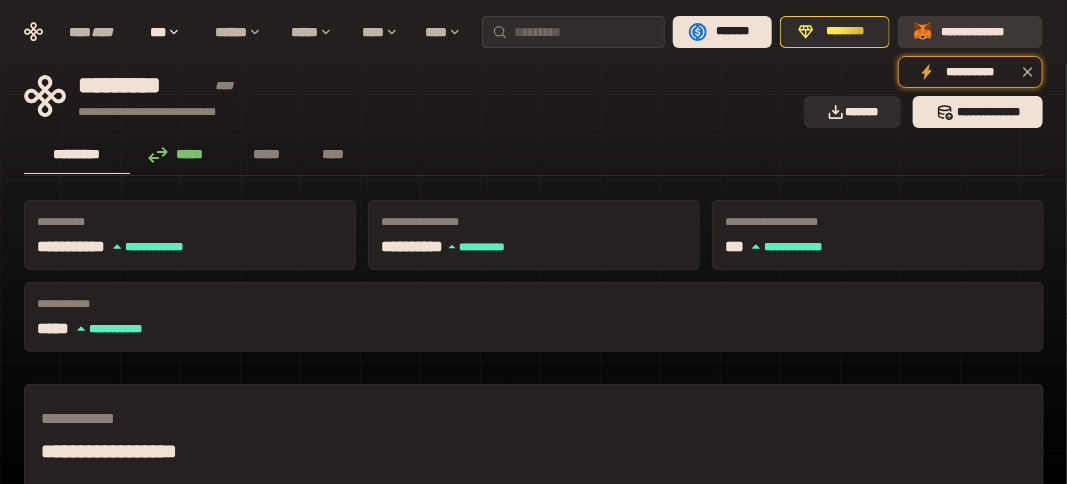 click on "**********" at bounding box center (984, 32) 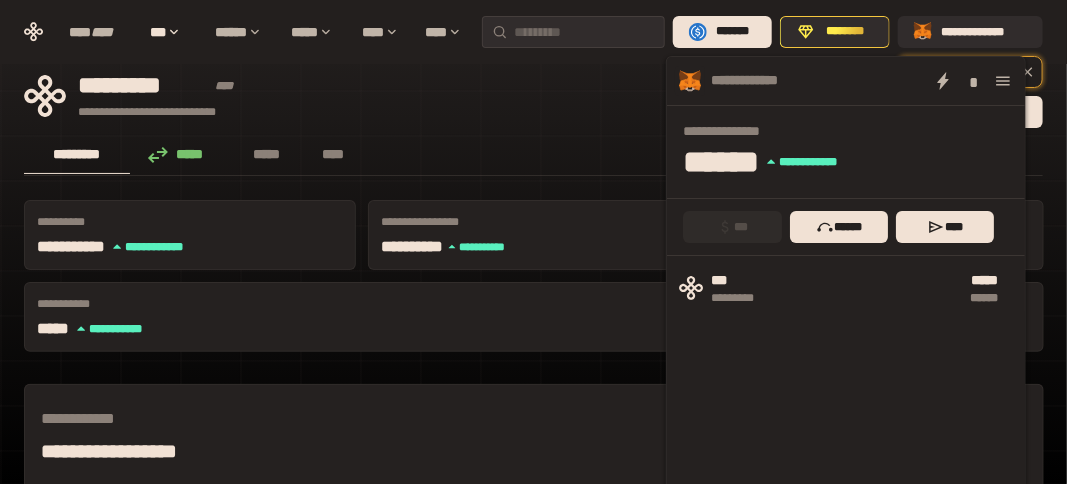 click on "**********" at bounding box center (533, 997) 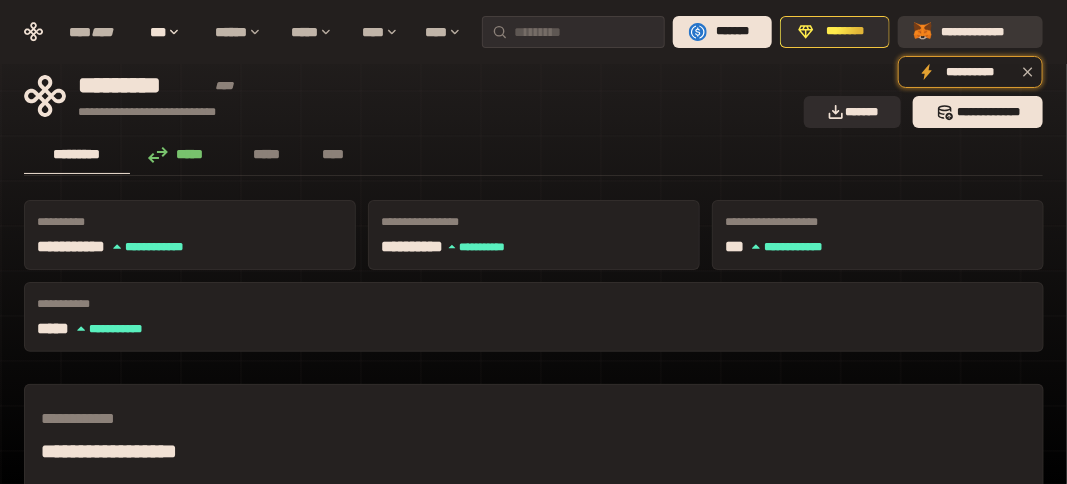 click on "**********" at bounding box center [984, 32] 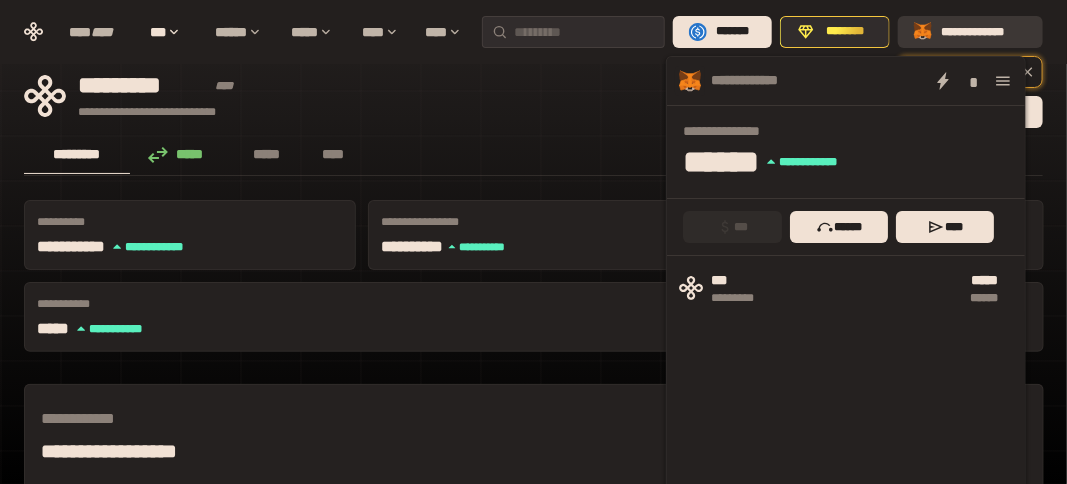 click on "**********" at bounding box center [984, 32] 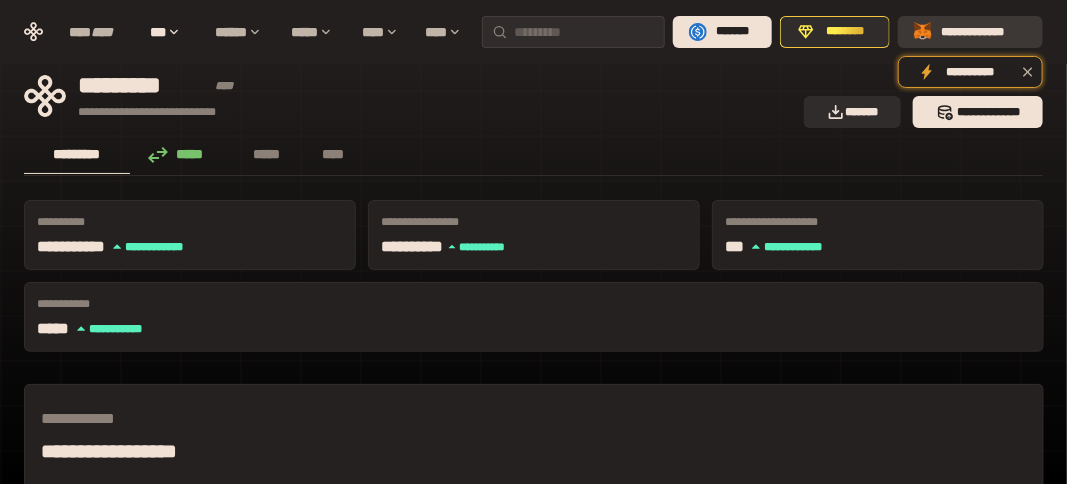 click on "**********" at bounding box center [984, 32] 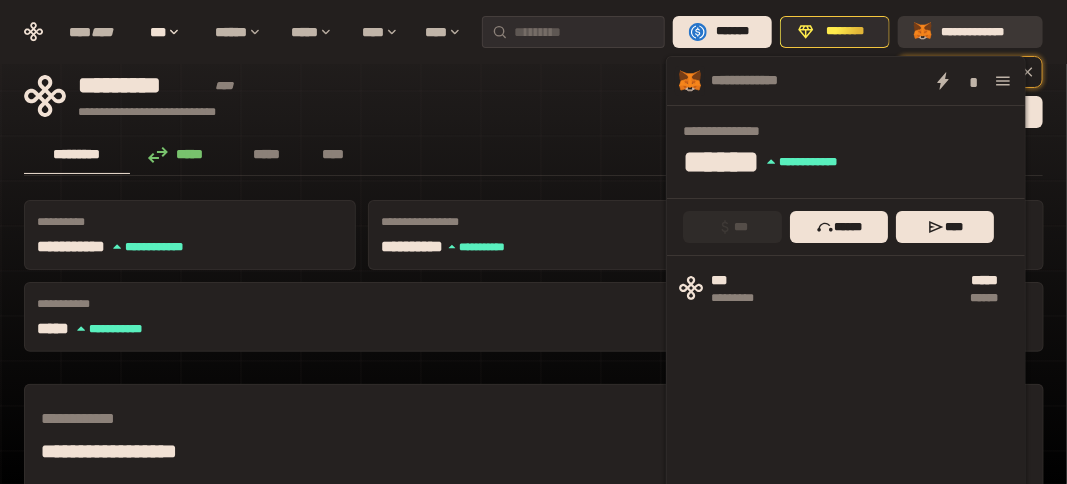 click on "**********" at bounding box center [984, 32] 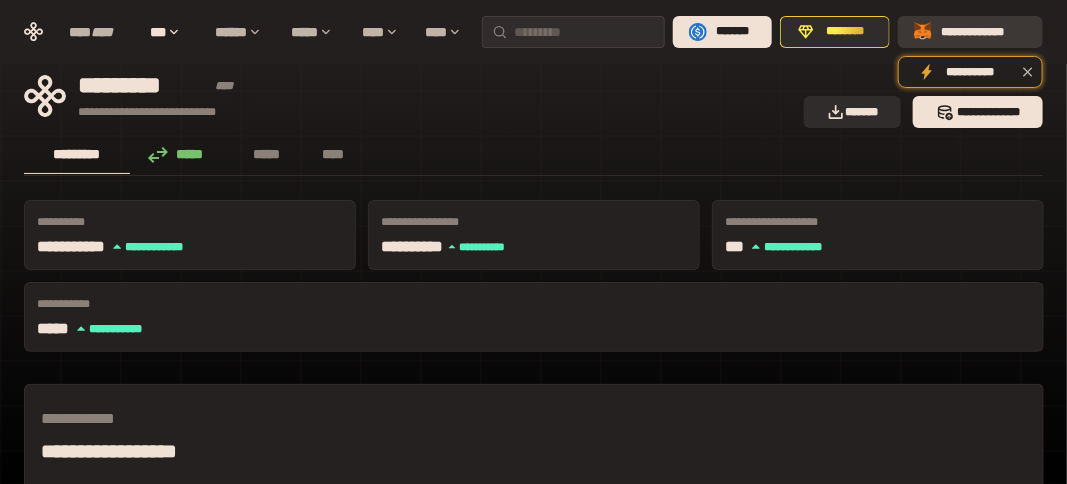 click on "**********" at bounding box center [984, 32] 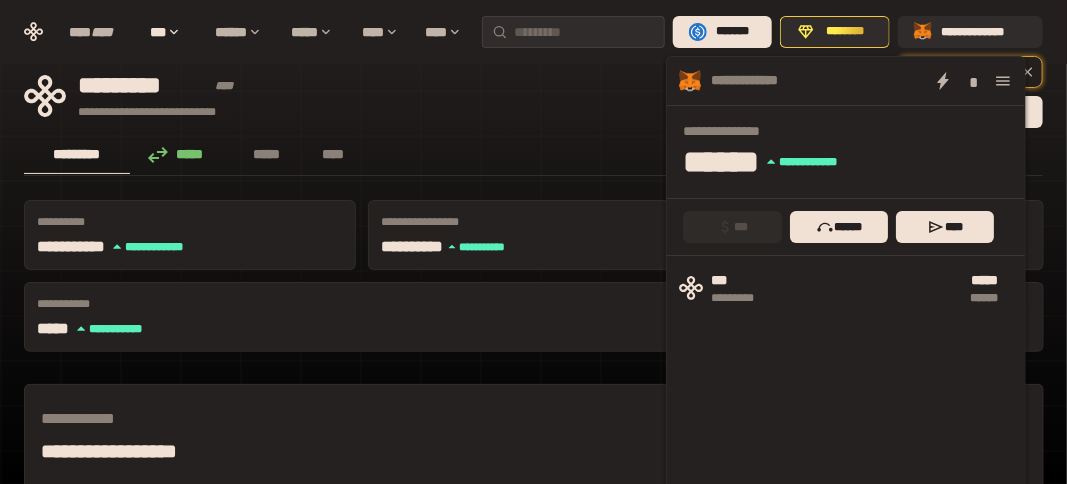 click on "**********" at bounding box center [533, 1029] 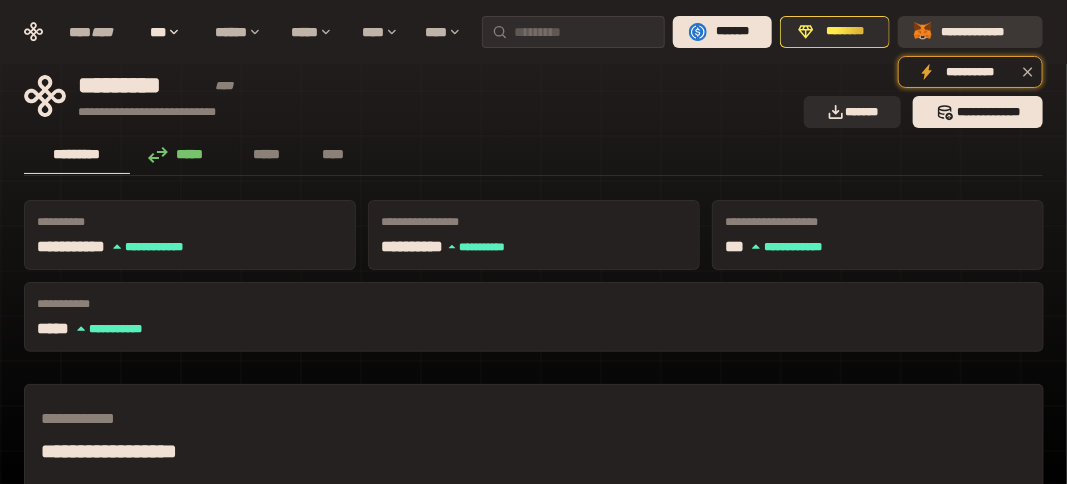 click on "**********" at bounding box center [970, 32] 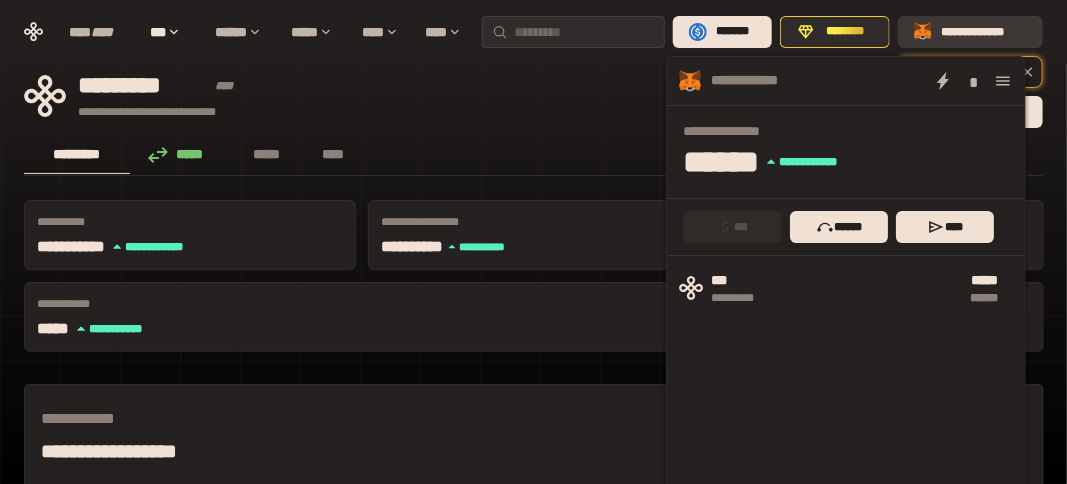 click on "**********" at bounding box center [984, 32] 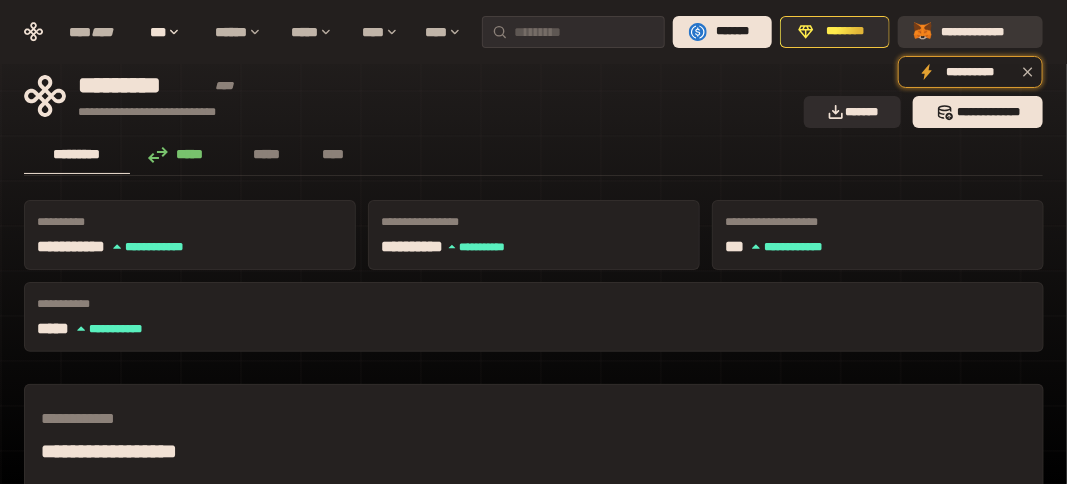 click on "**********" at bounding box center [984, 32] 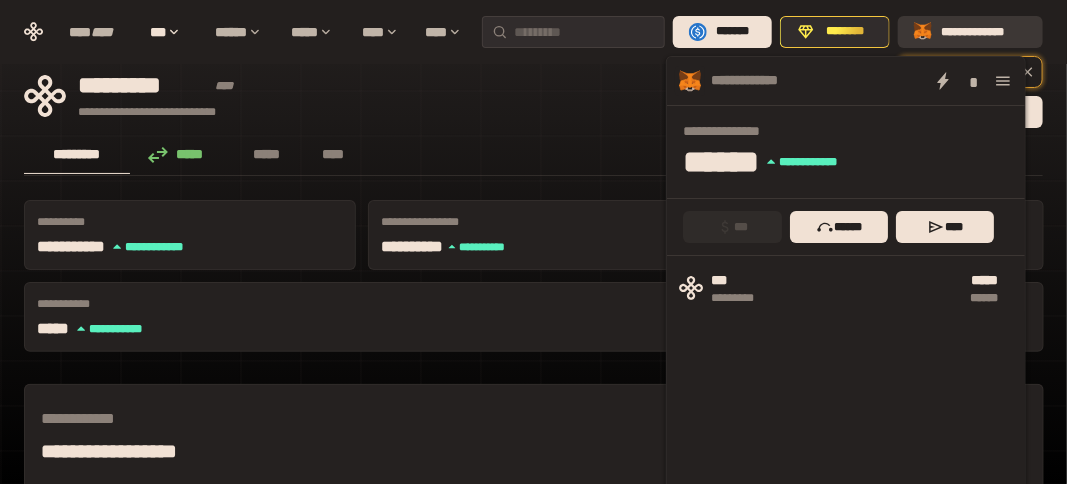 click on "**********" at bounding box center (984, 32) 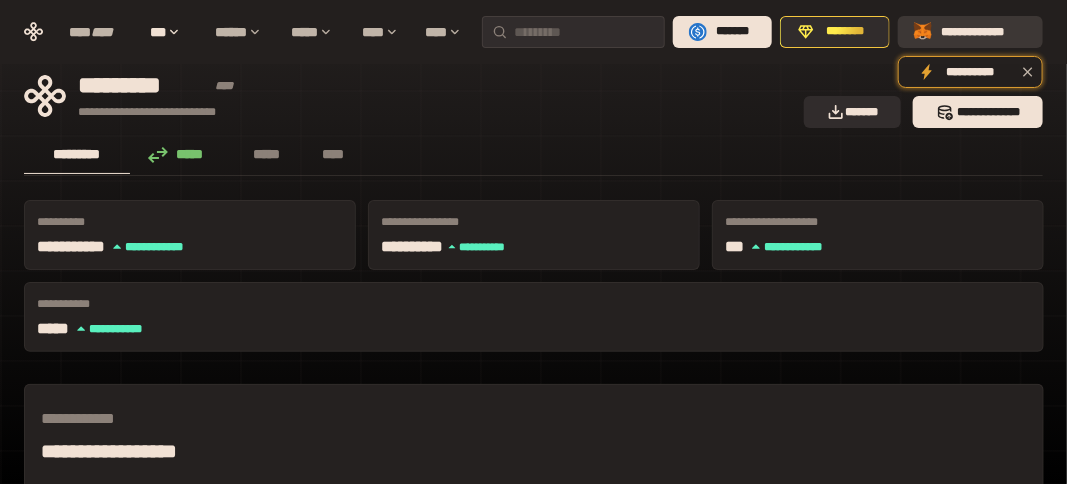 click on "**********" at bounding box center [970, 32] 